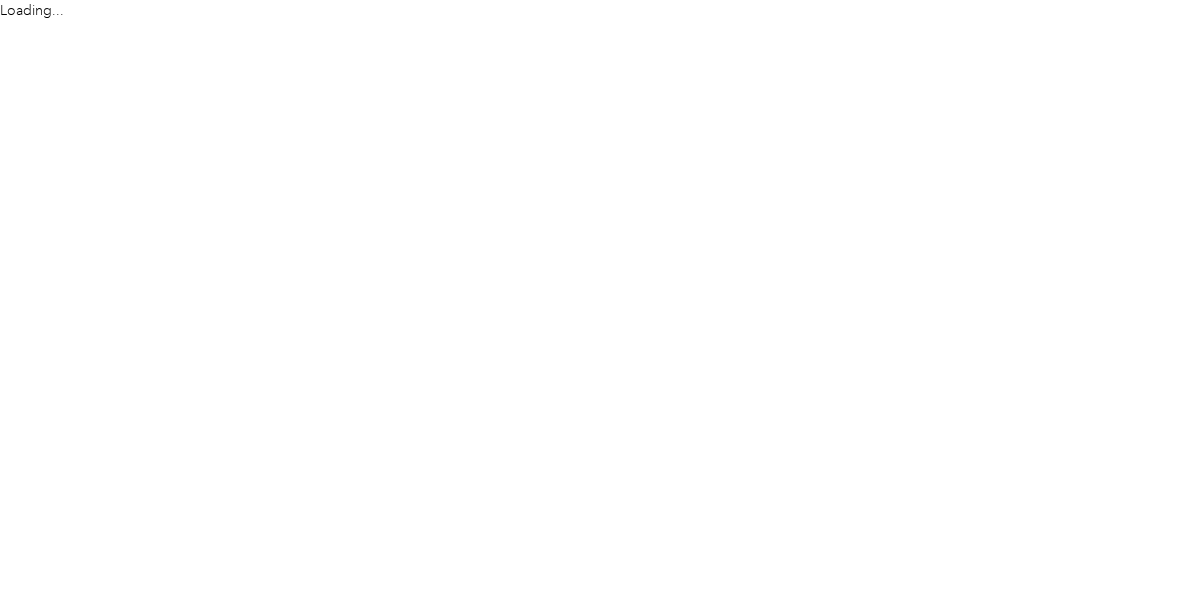 scroll, scrollTop: 0, scrollLeft: 0, axis: both 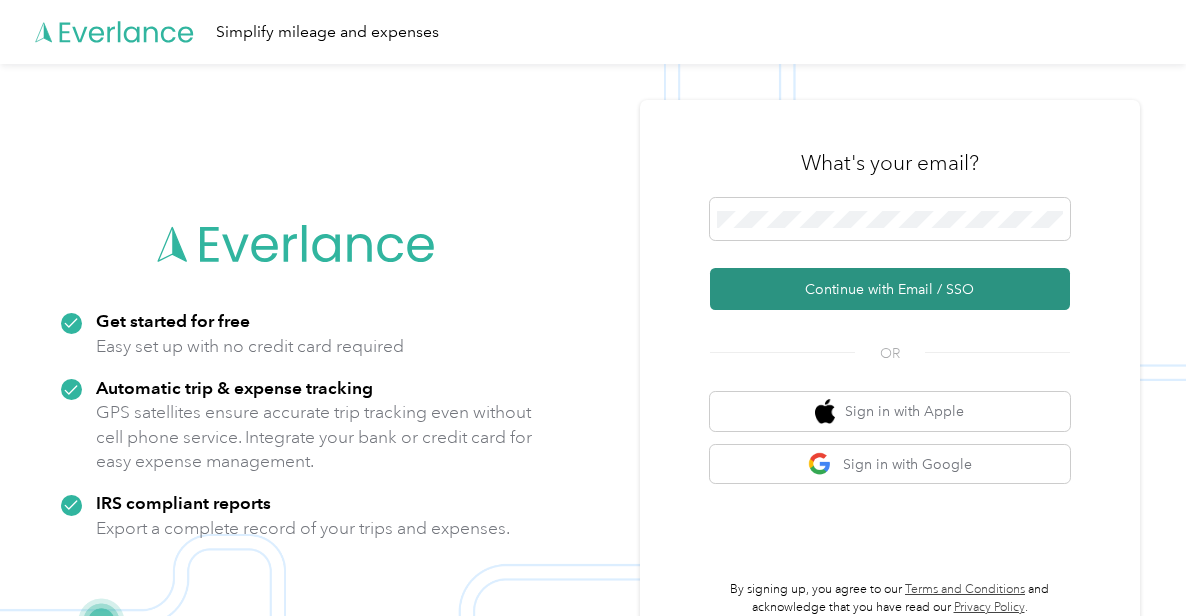 click on "Continue with Email / SSO" at bounding box center (890, 289) 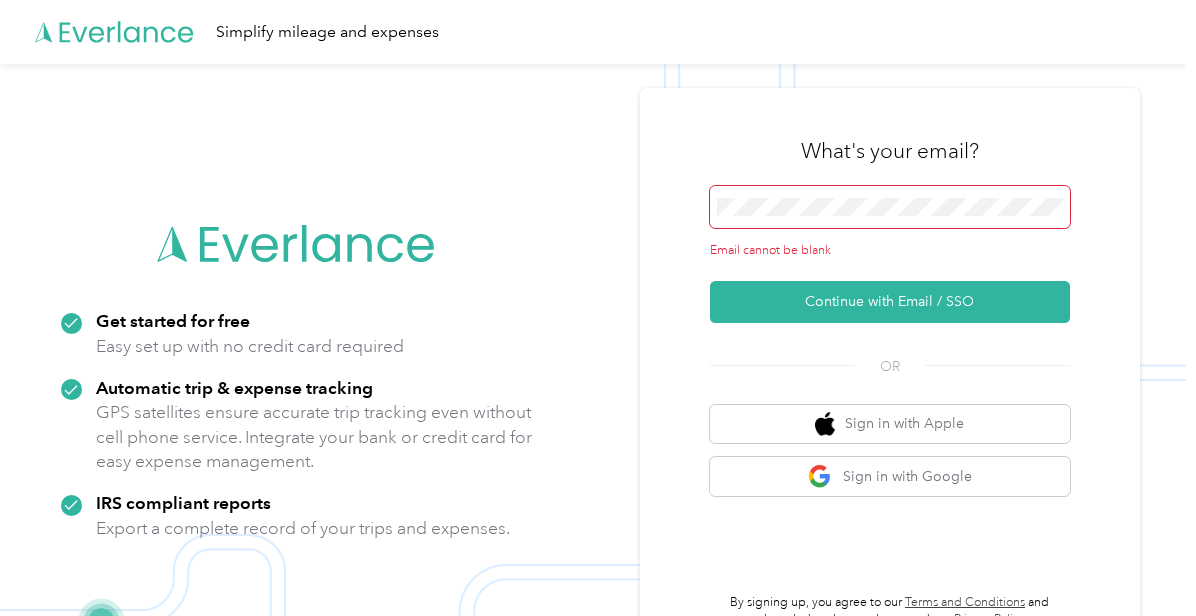 click at bounding box center (890, 207) 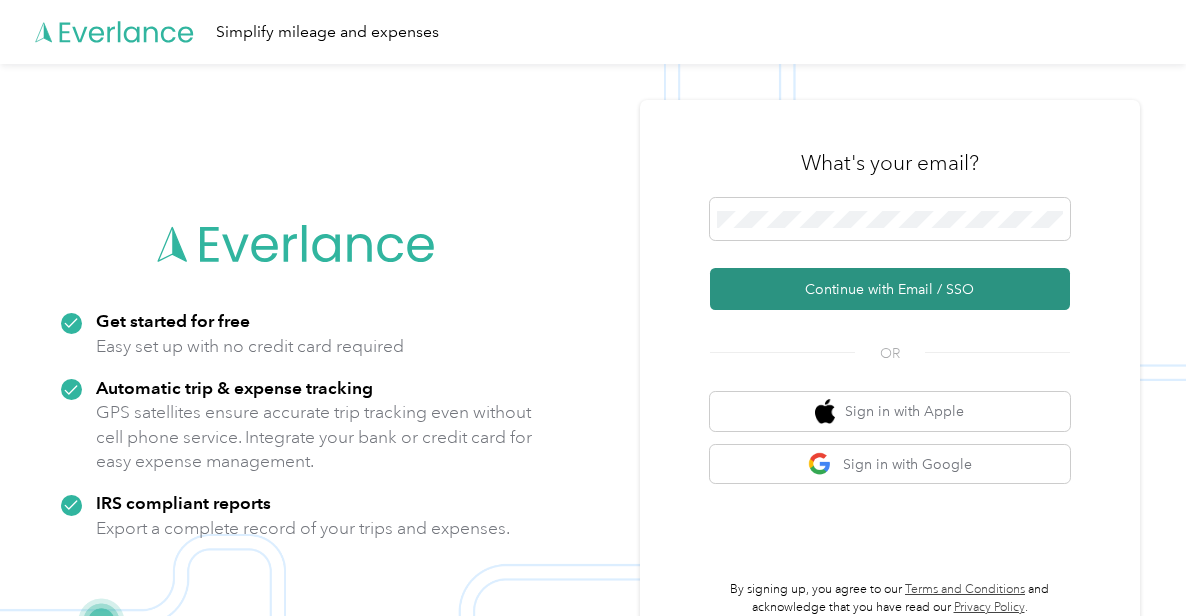 click on "Continue with Email / SSO" at bounding box center (890, 289) 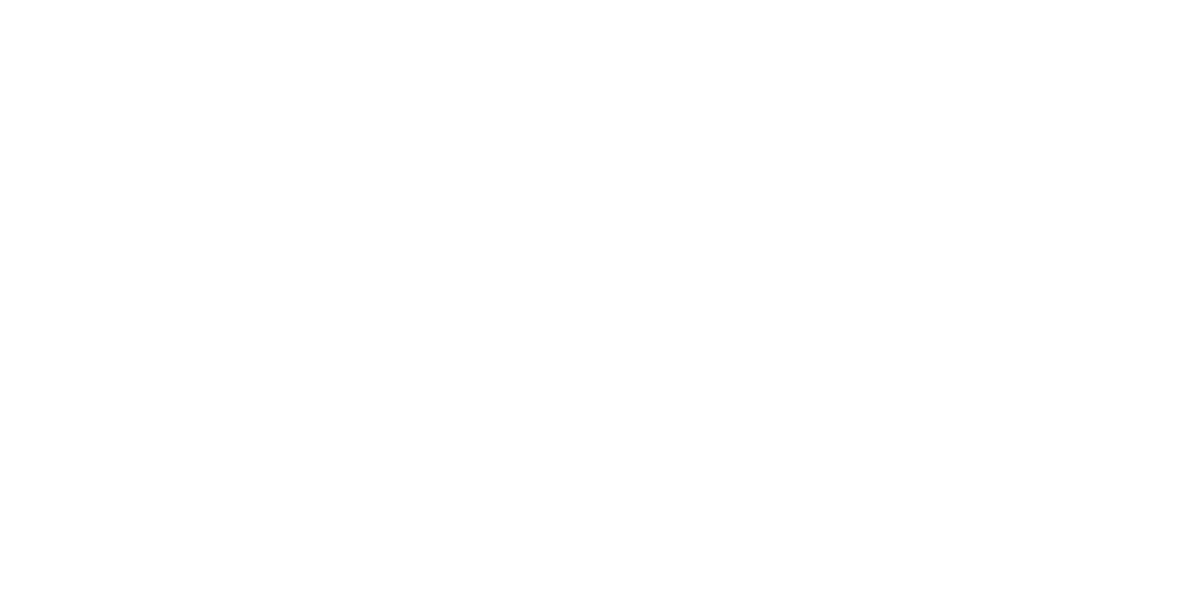 scroll, scrollTop: 0, scrollLeft: 0, axis: both 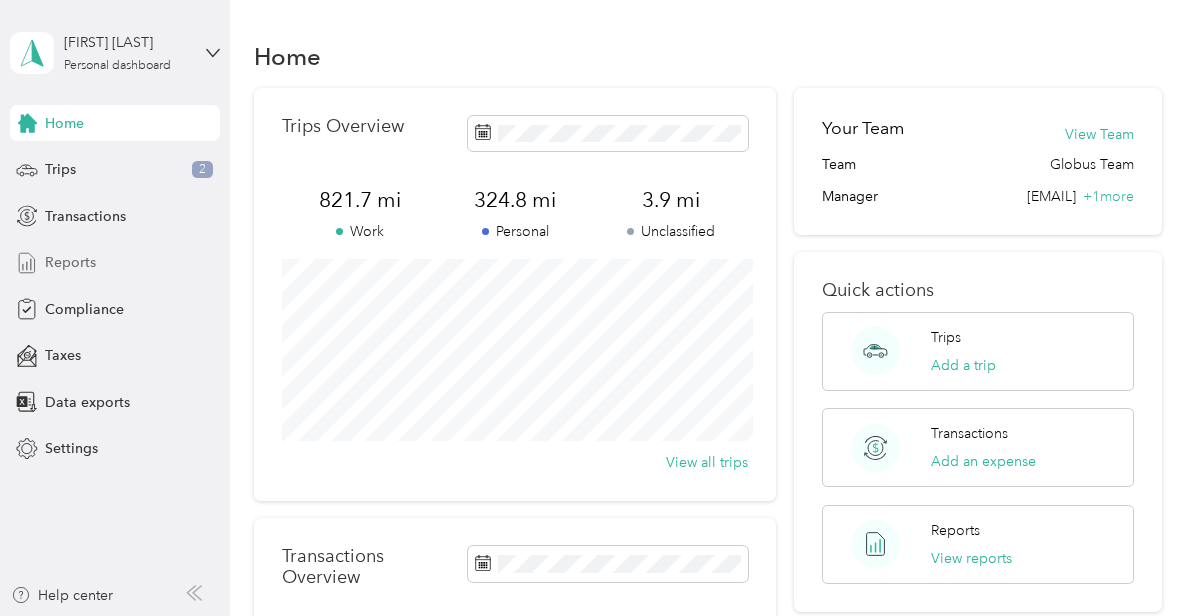 click on "Reports" at bounding box center (115, 263) 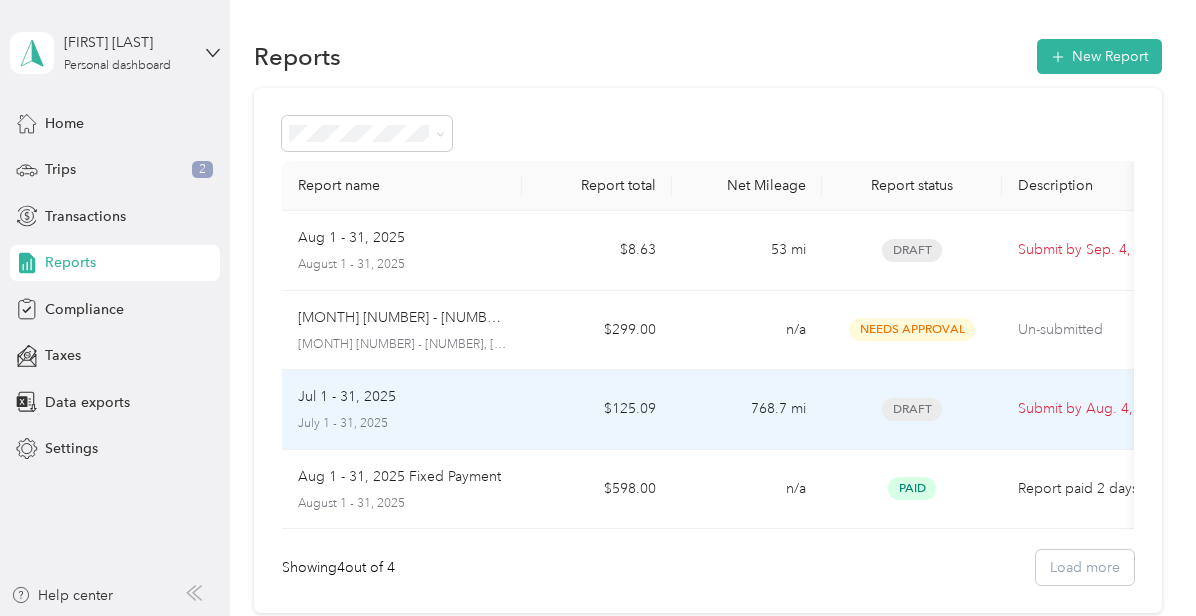 click on "Draft" at bounding box center [912, 409] 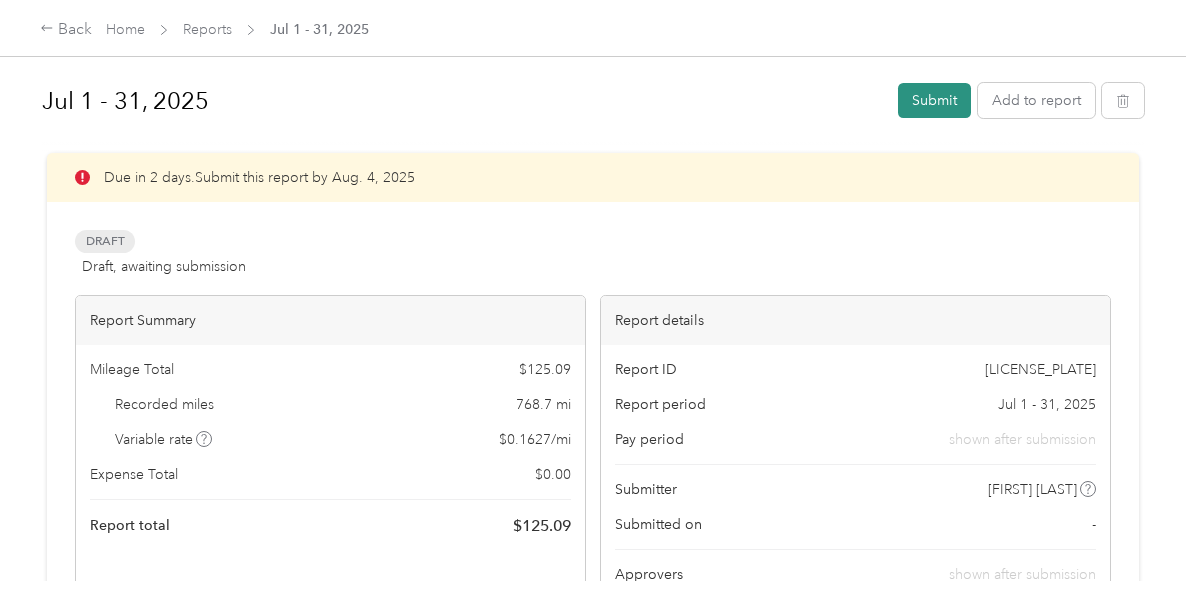 click on "Submit" at bounding box center [934, 100] 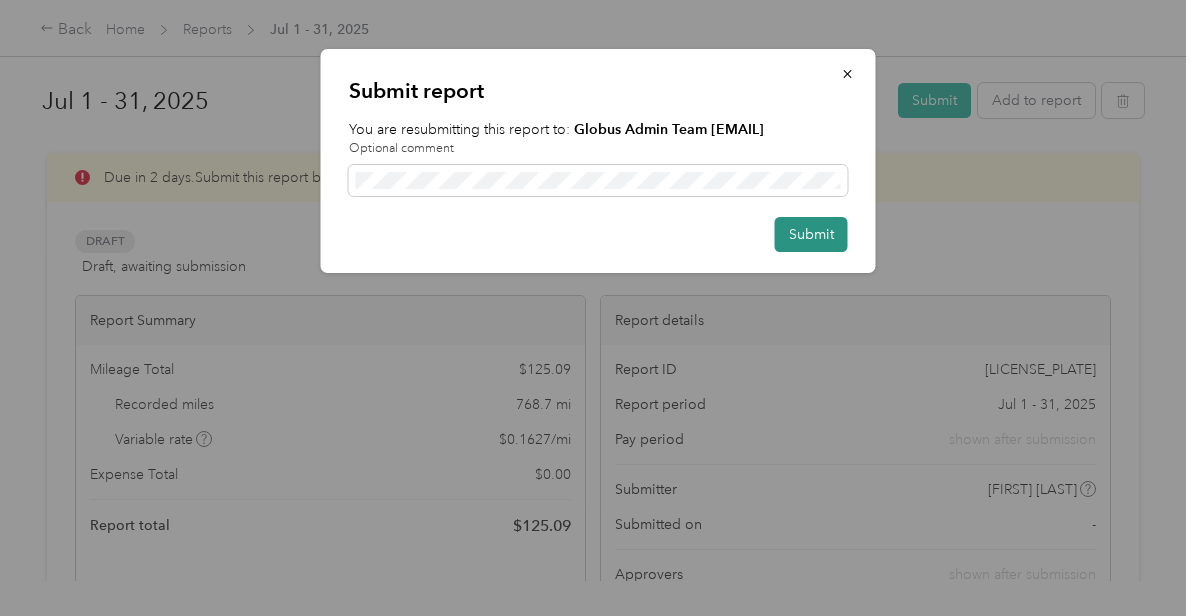 click on "Submit" at bounding box center (811, 234) 